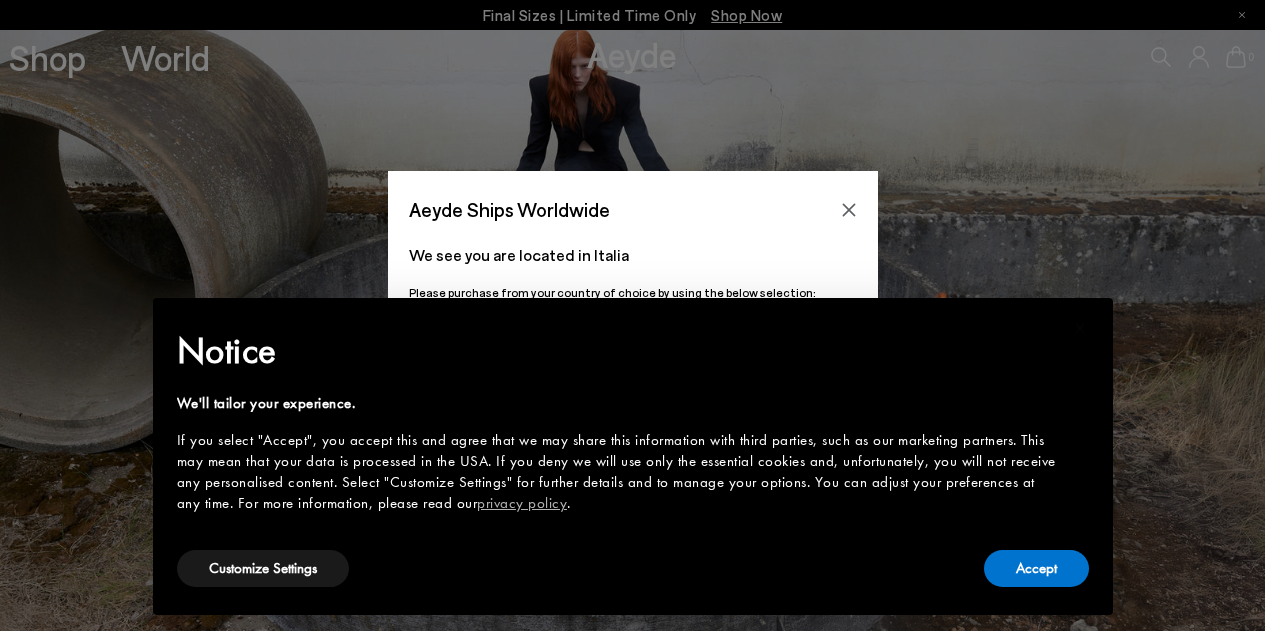scroll, scrollTop: 0, scrollLeft: 0, axis: both 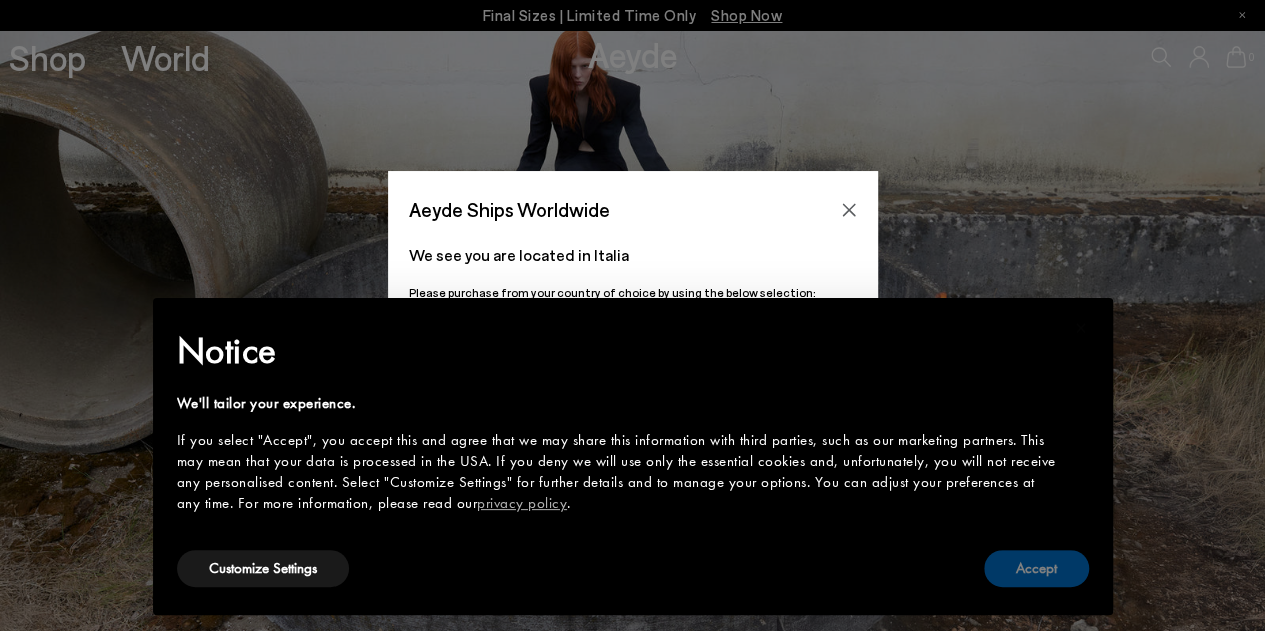 click on "Accept" at bounding box center [1036, 568] 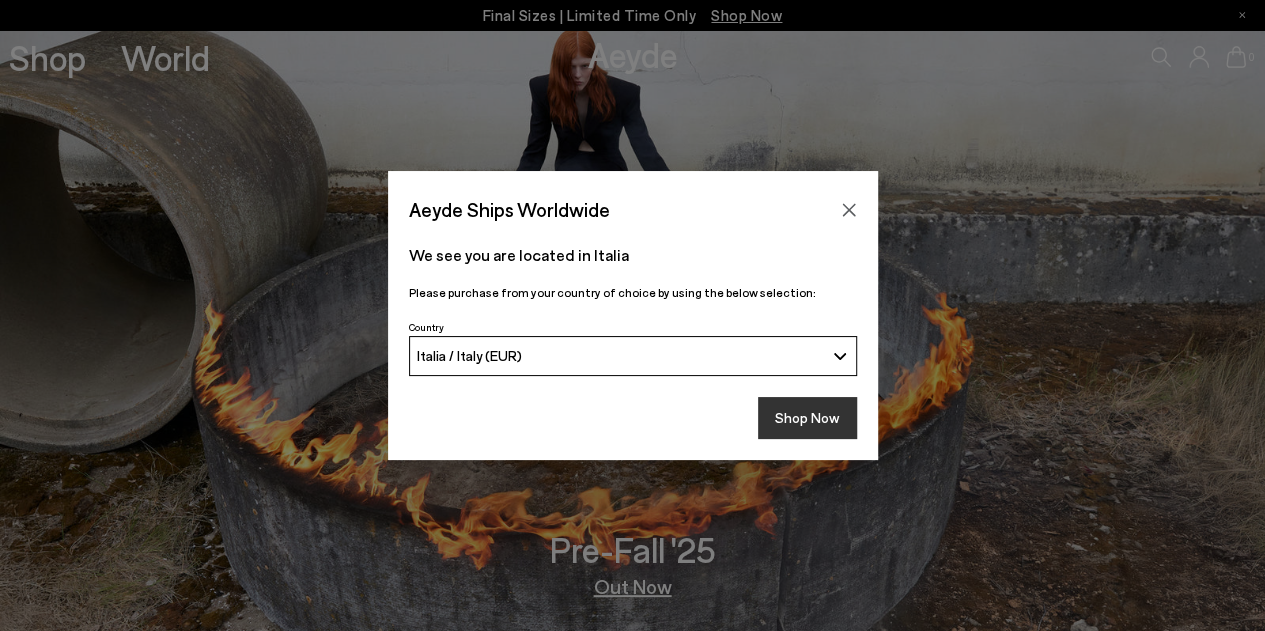 click on "Shop Now" at bounding box center (807, 418) 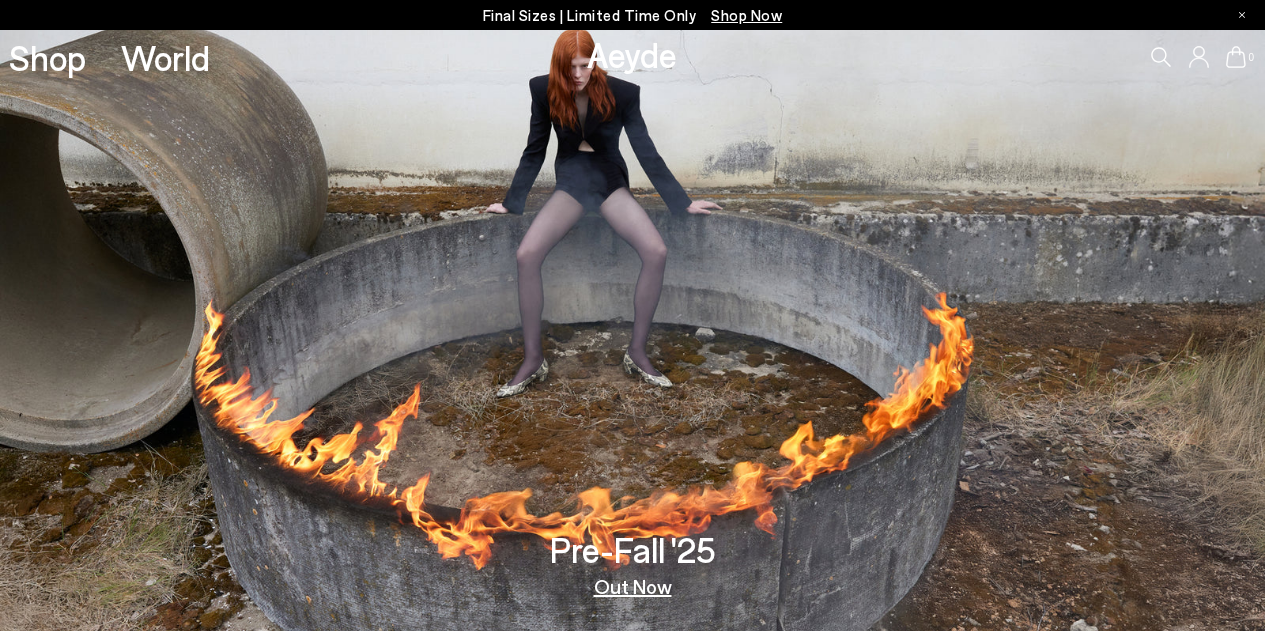 scroll, scrollTop: 0, scrollLeft: 0, axis: both 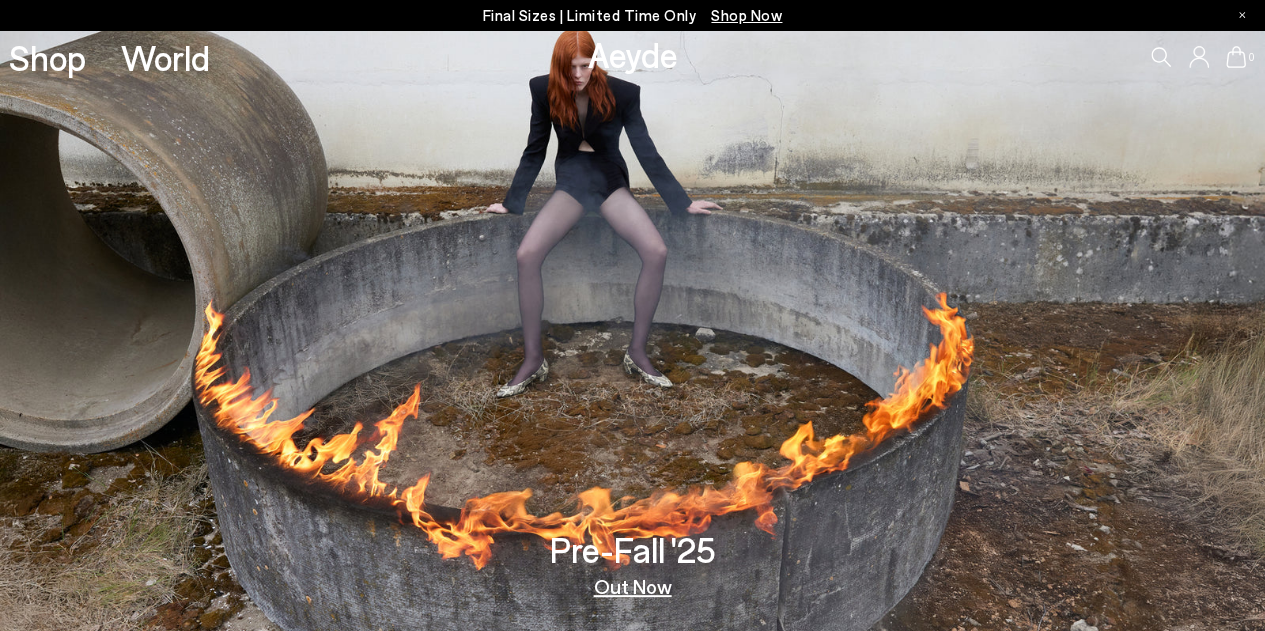 click on "Shop Now" at bounding box center (746, 15) 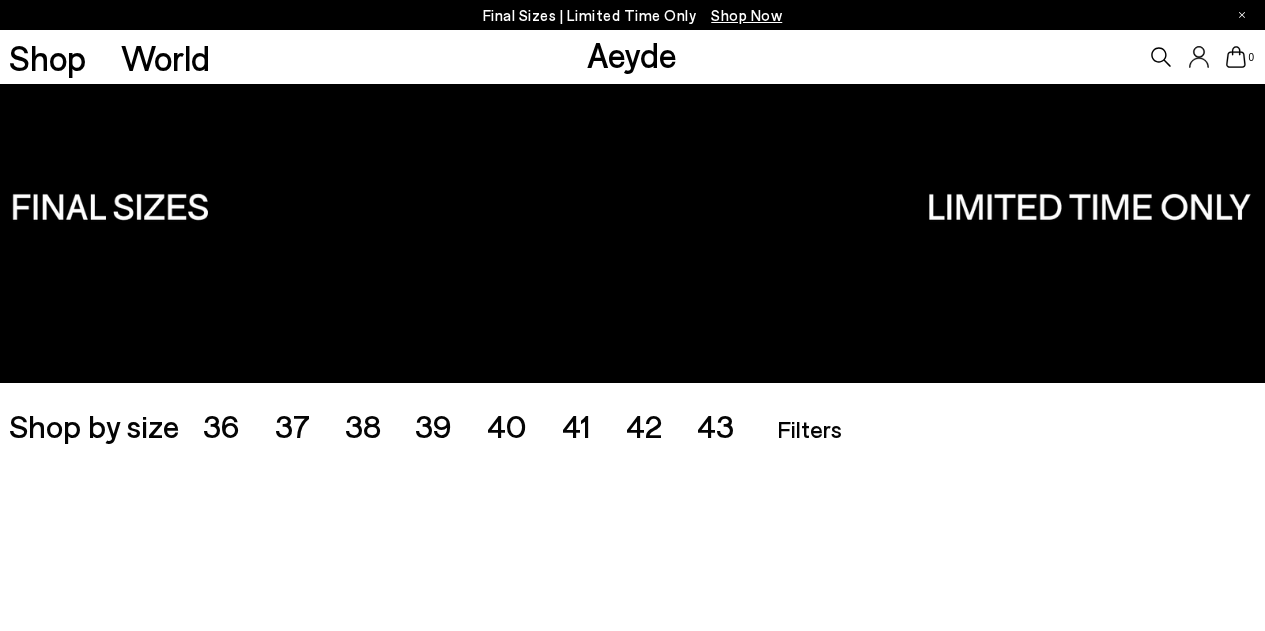 scroll, scrollTop: 0, scrollLeft: 0, axis: both 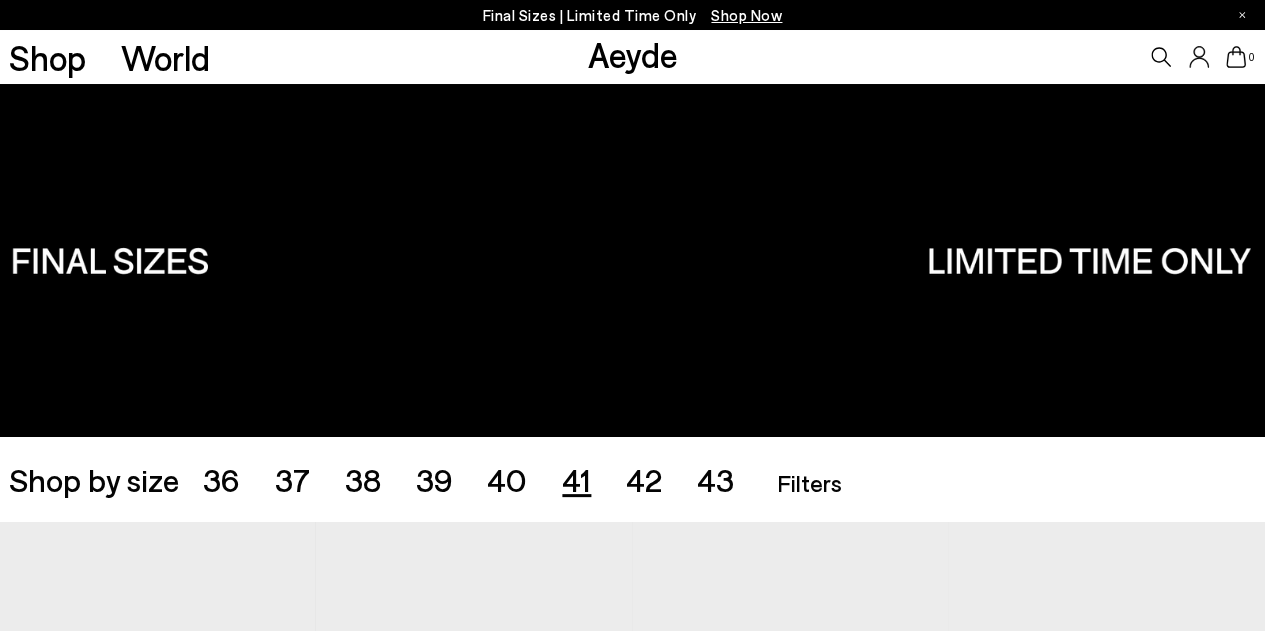 click on "41" at bounding box center (576, 479) 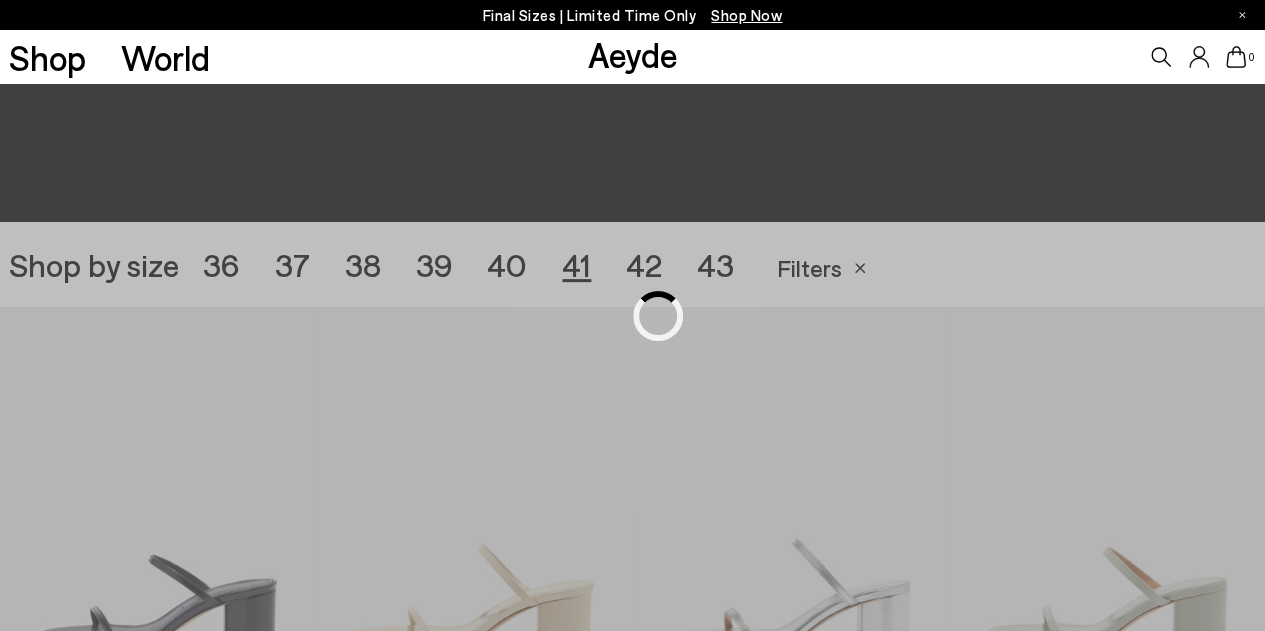scroll, scrollTop: 352, scrollLeft: 0, axis: vertical 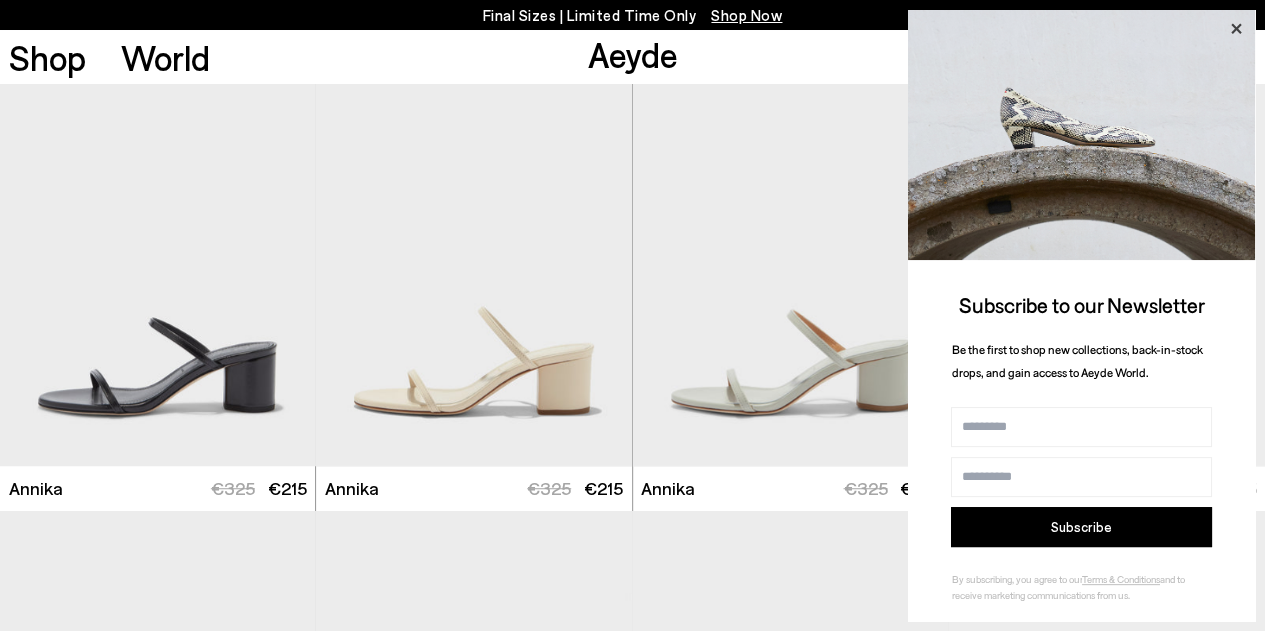 click 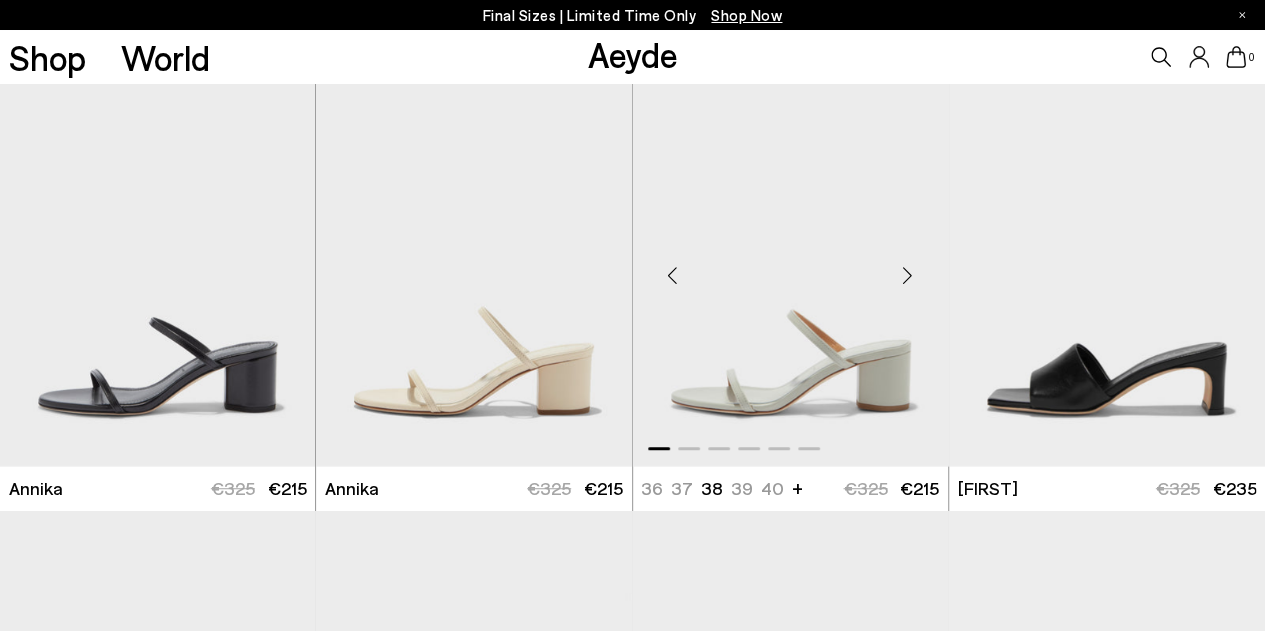 click at bounding box center [908, 276] 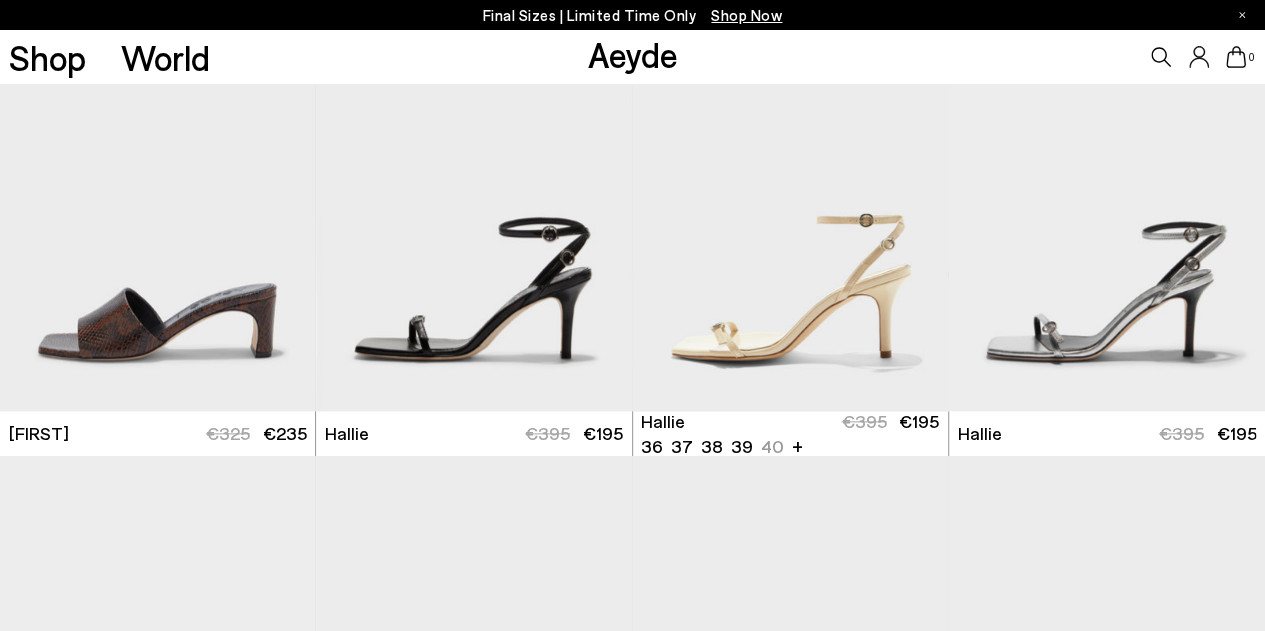 scroll, scrollTop: 952, scrollLeft: 0, axis: vertical 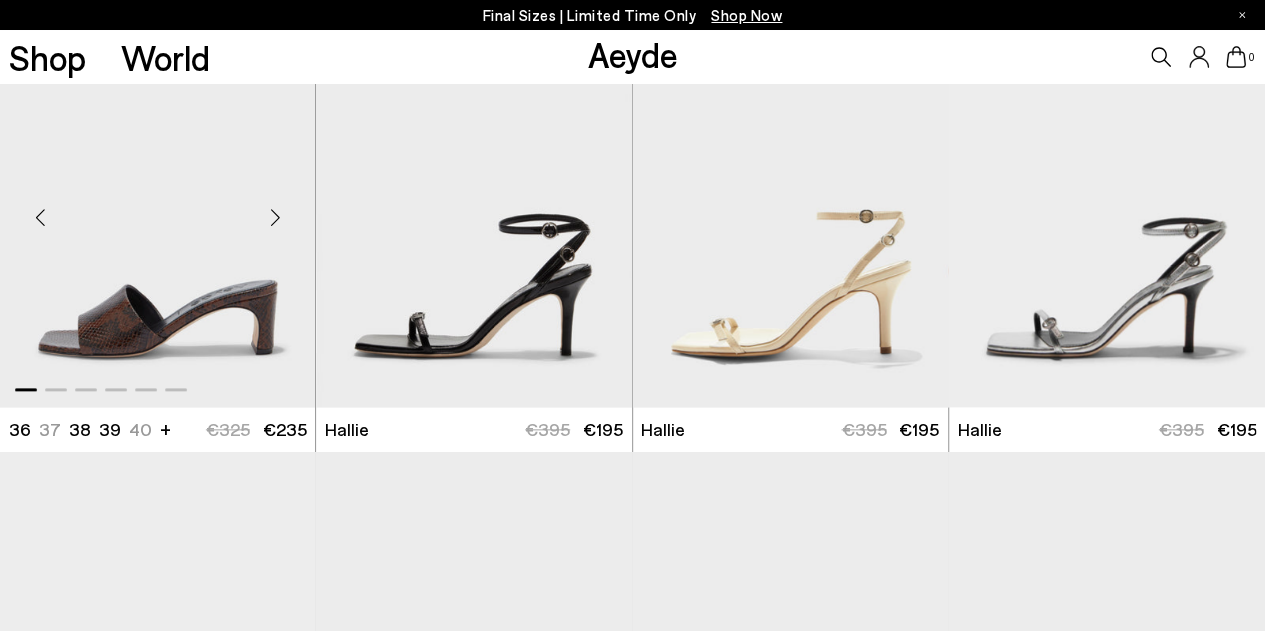 click at bounding box center [275, 217] 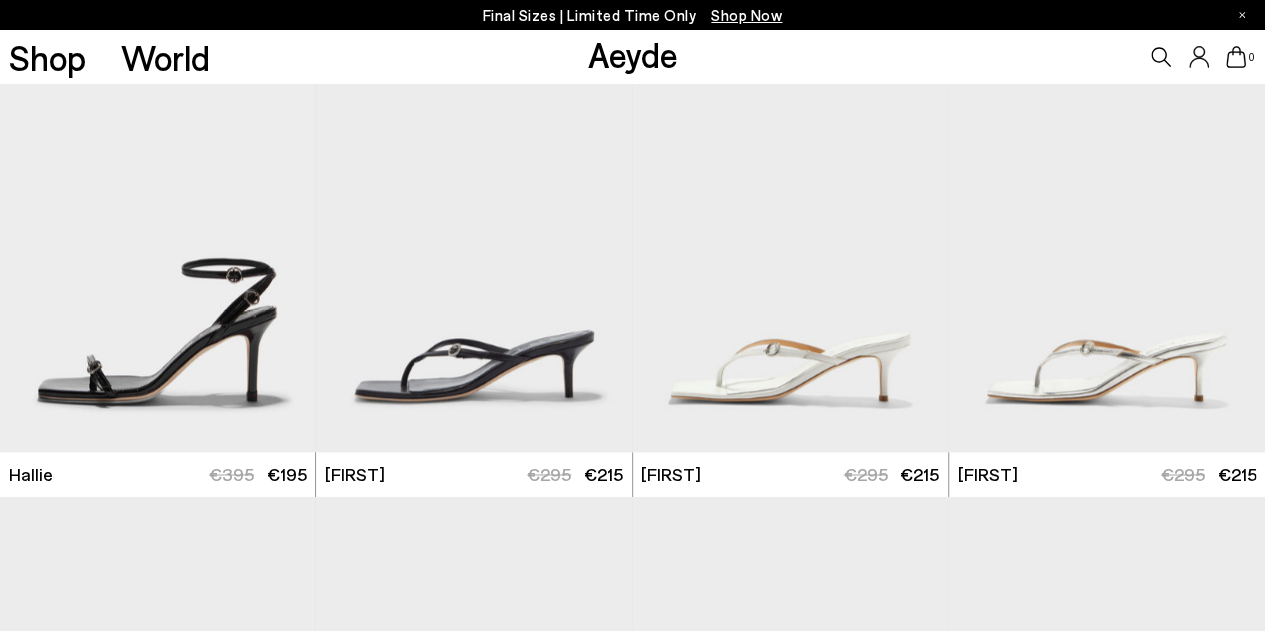 scroll, scrollTop: 1352, scrollLeft: 0, axis: vertical 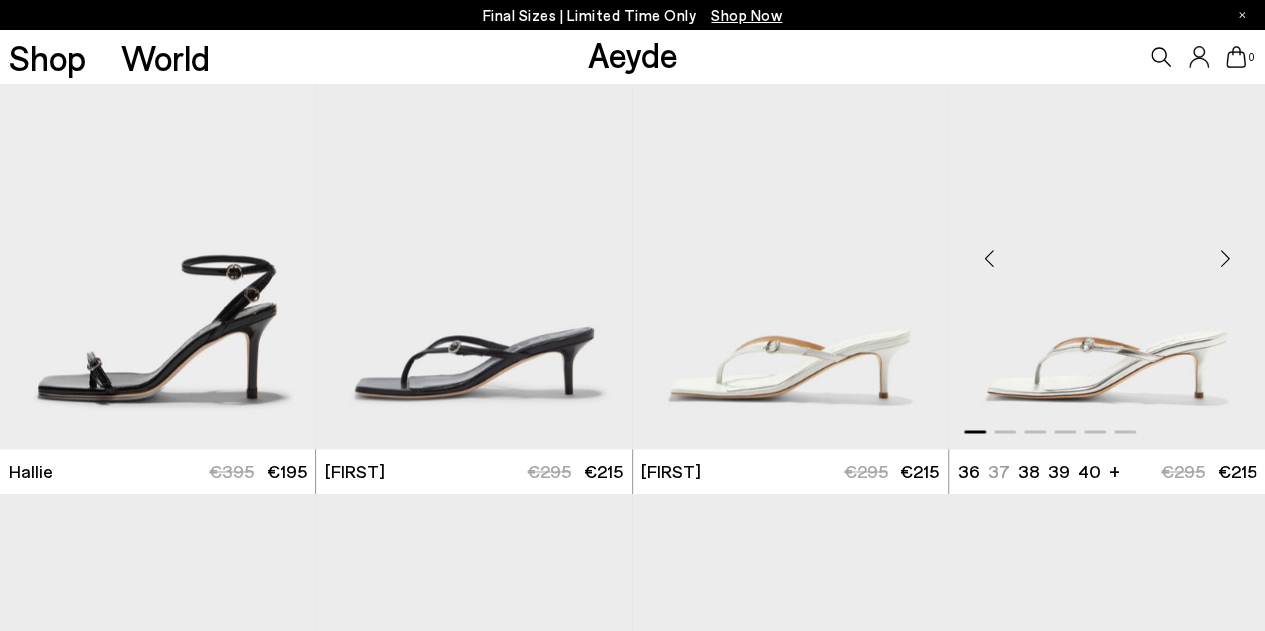 click at bounding box center [1225, 259] 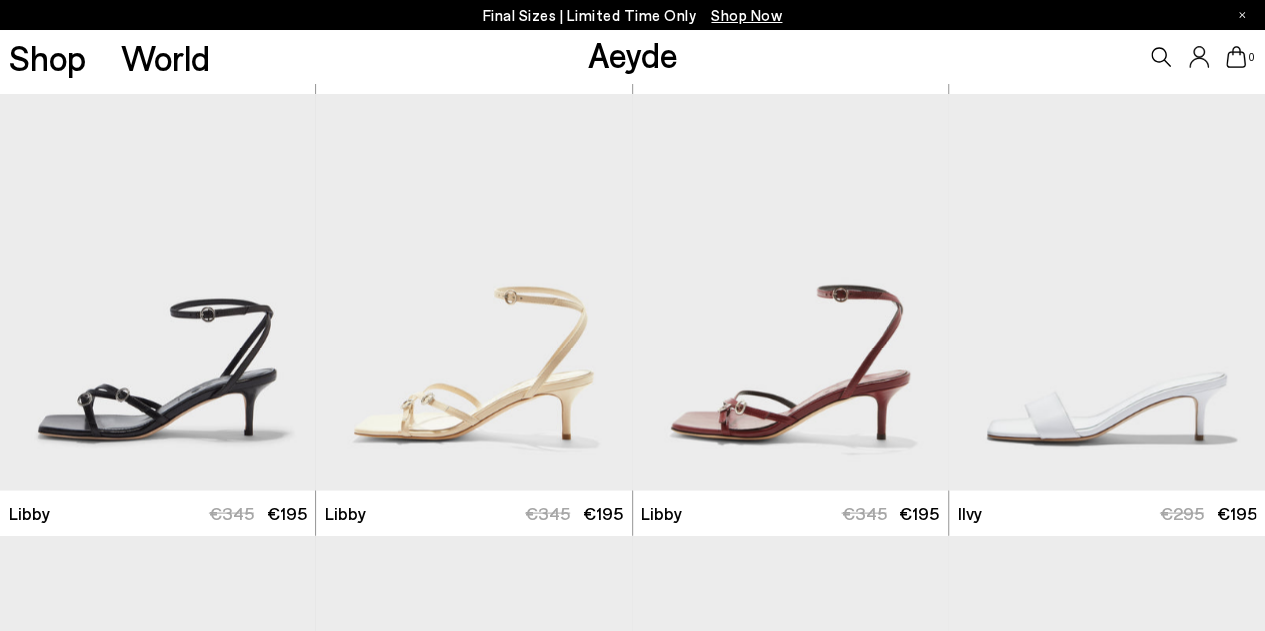 scroll, scrollTop: 1952, scrollLeft: 0, axis: vertical 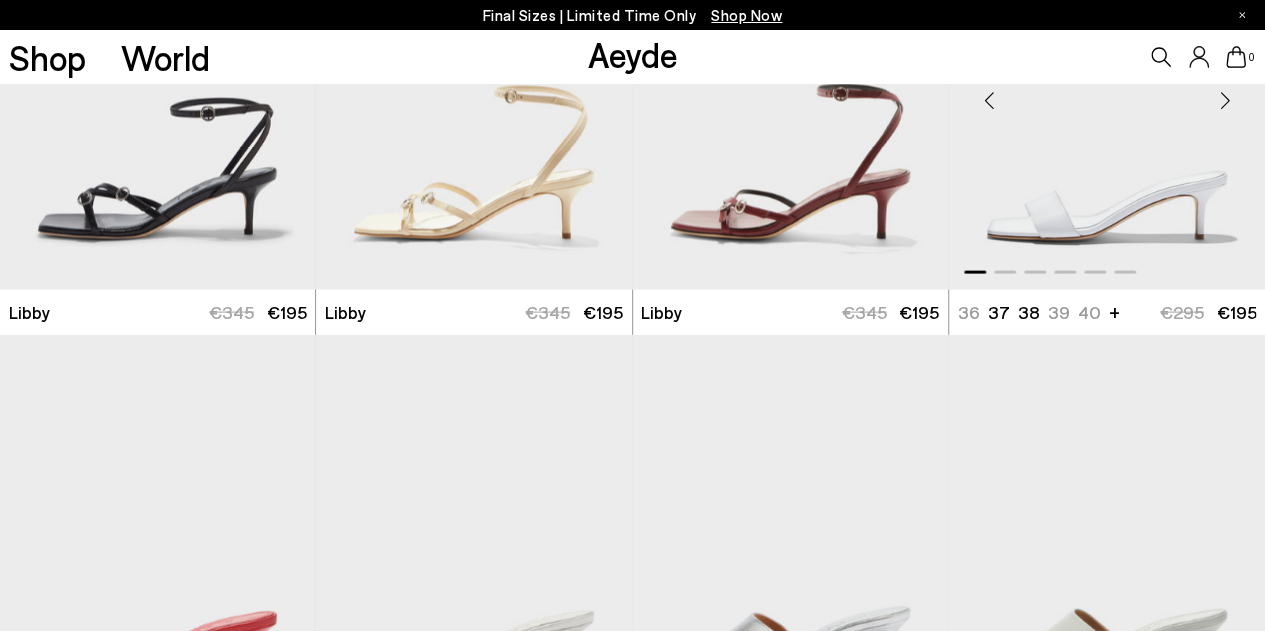 click at bounding box center (1225, 100) 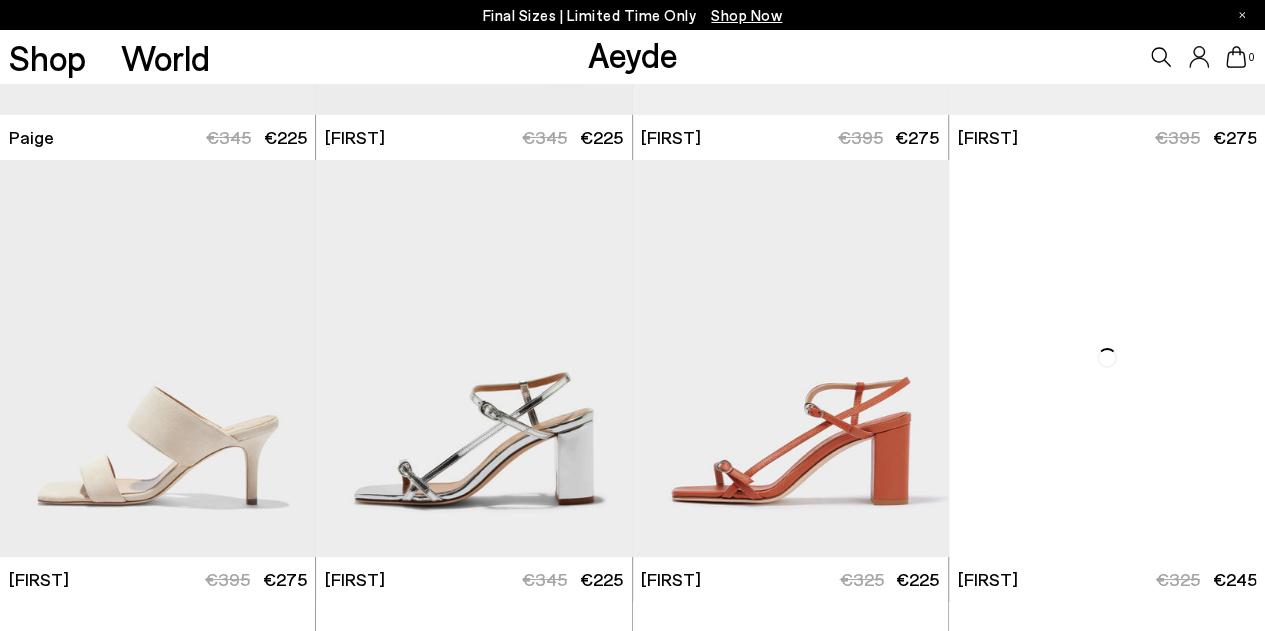scroll, scrollTop: 3852, scrollLeft: 0, axis: vertical 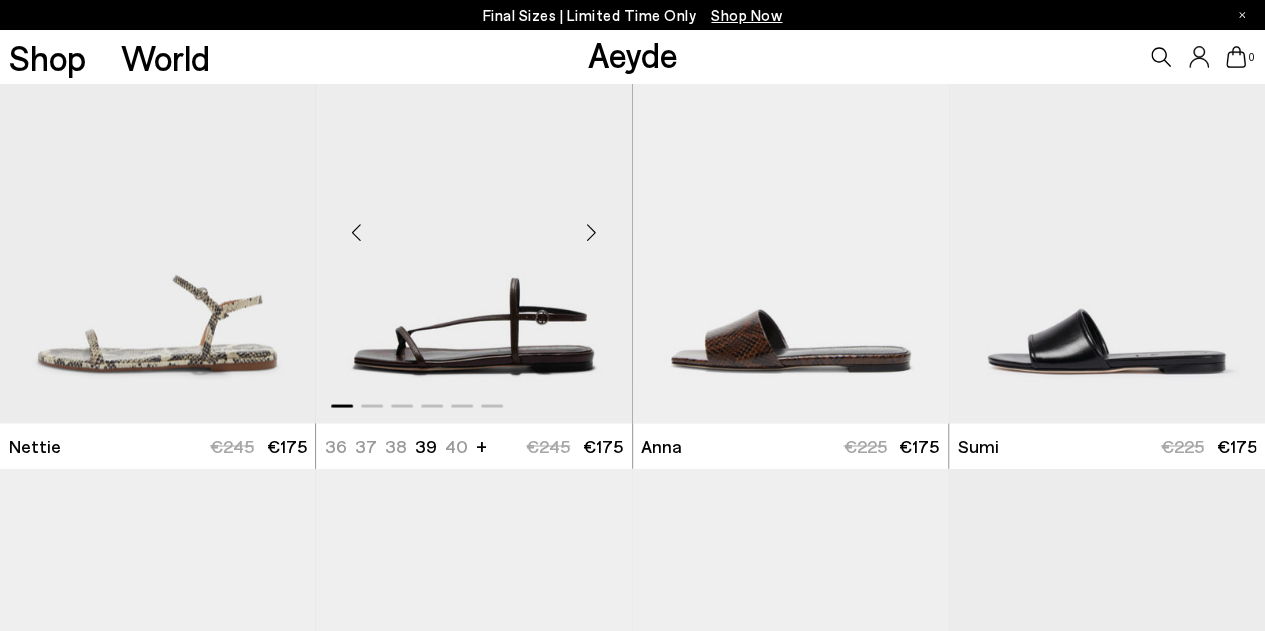 click at bounding box center (592, 232) 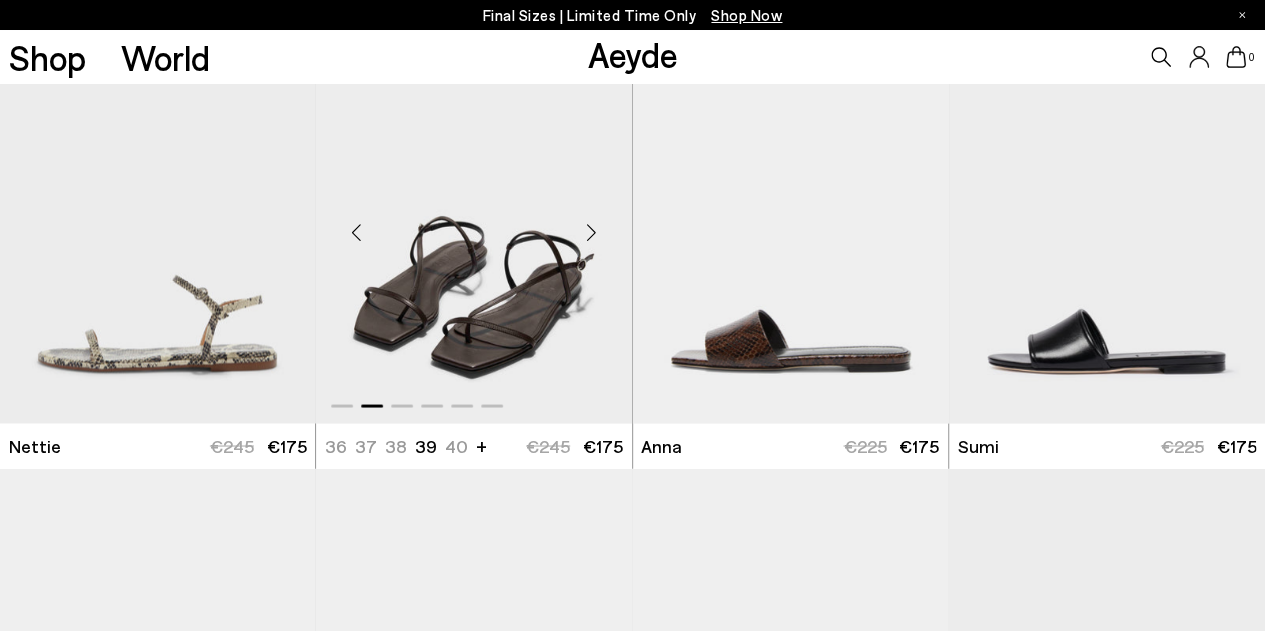 click at bounding box center [592, 232] 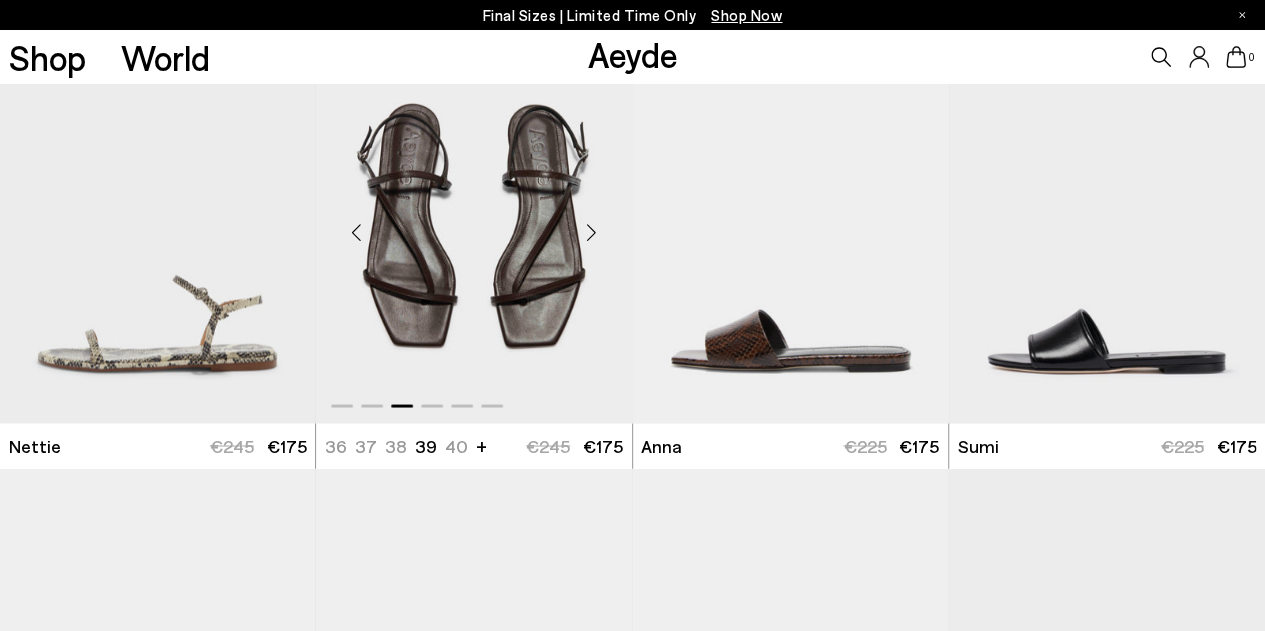 click at bounding box center (592, 232) 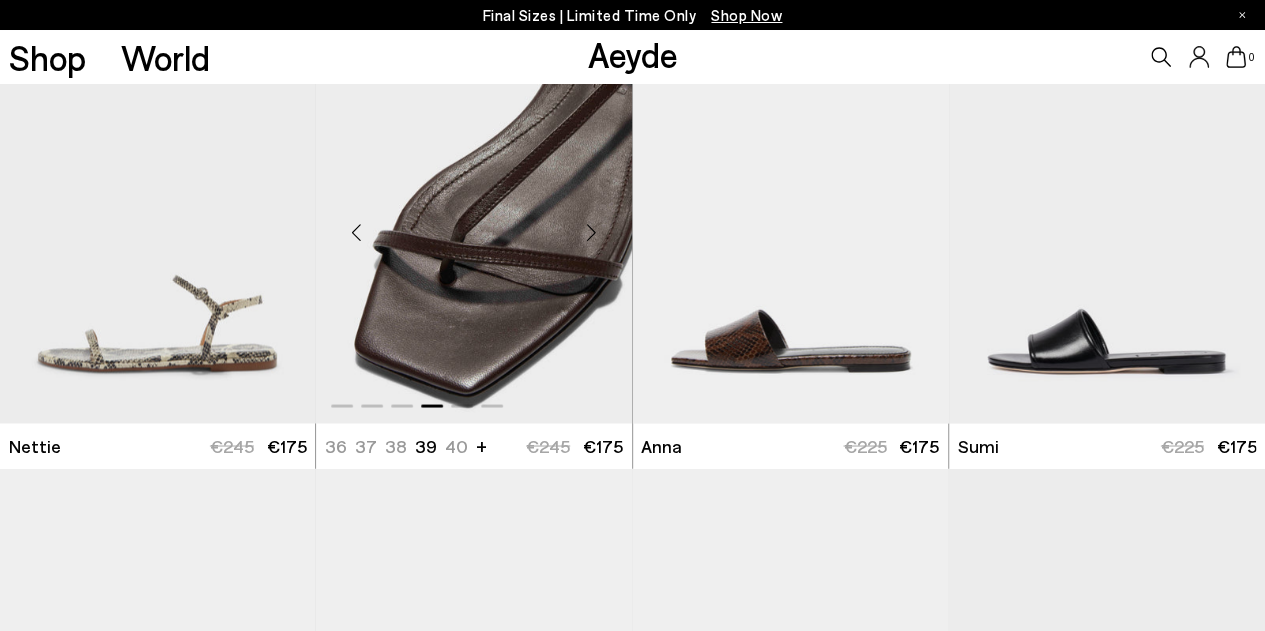 click at bounding box center [592, 232] 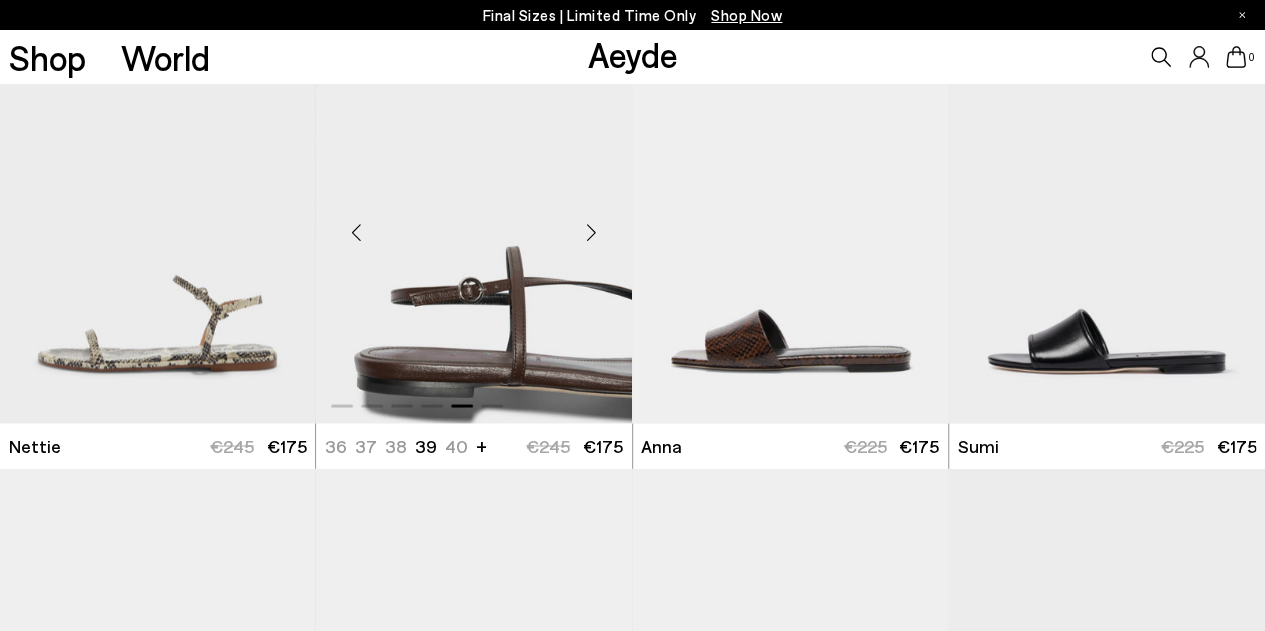 click at bounding box center (592, 232) 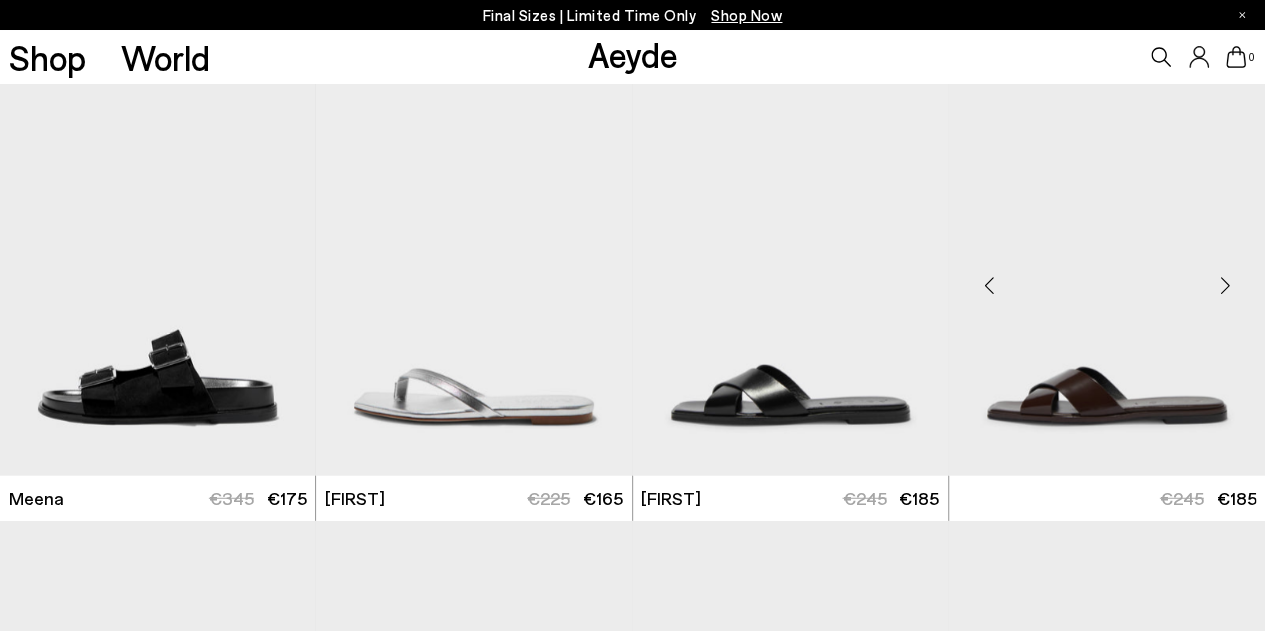 scroll, scrollTop: 6152, scrollLeft: 0, axis: vertical 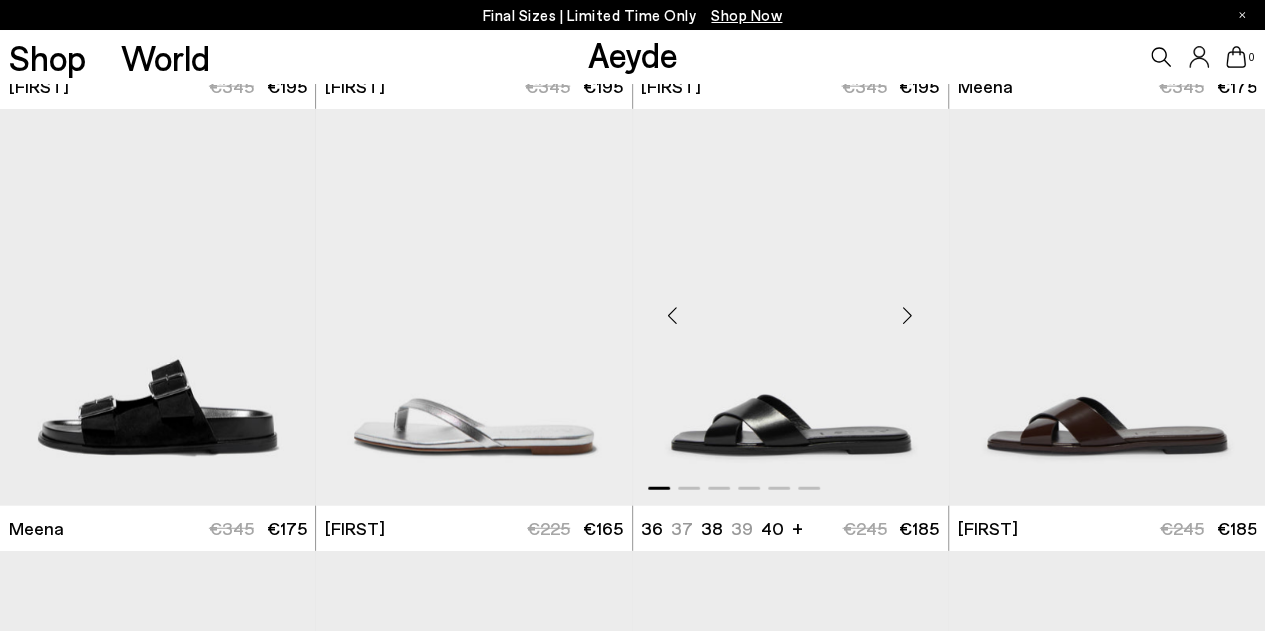 click at bounding box center [908, 316] 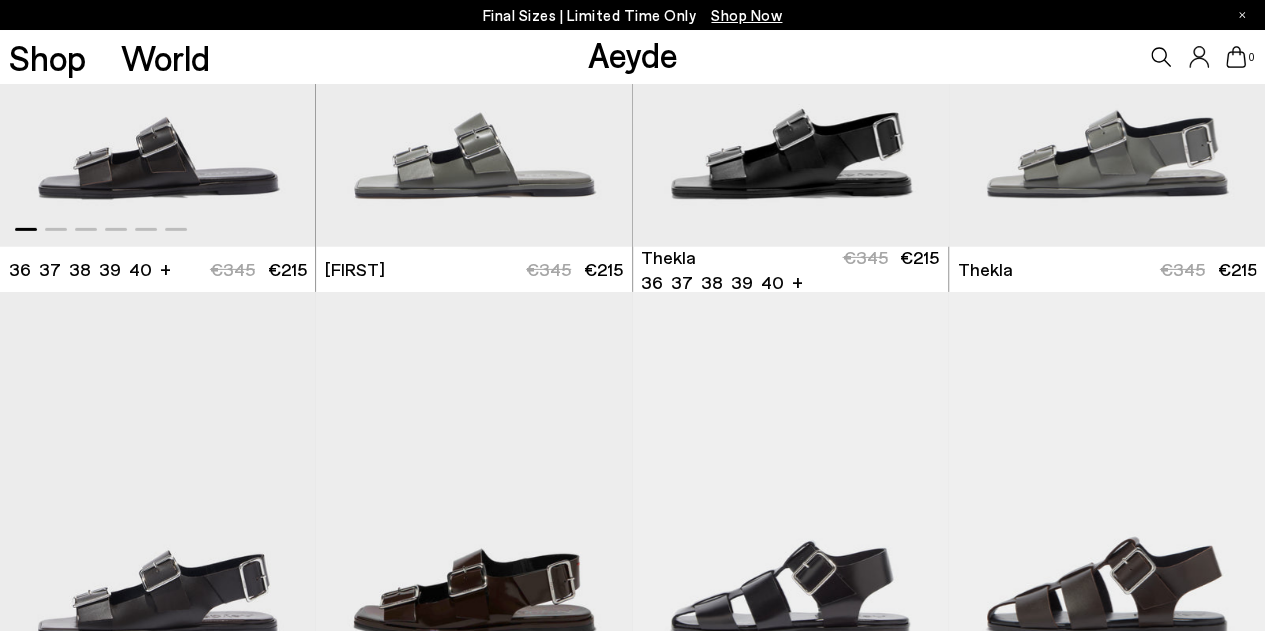 scroll, scrollTop: 6652, scrollLeft: 0, axis: vertical 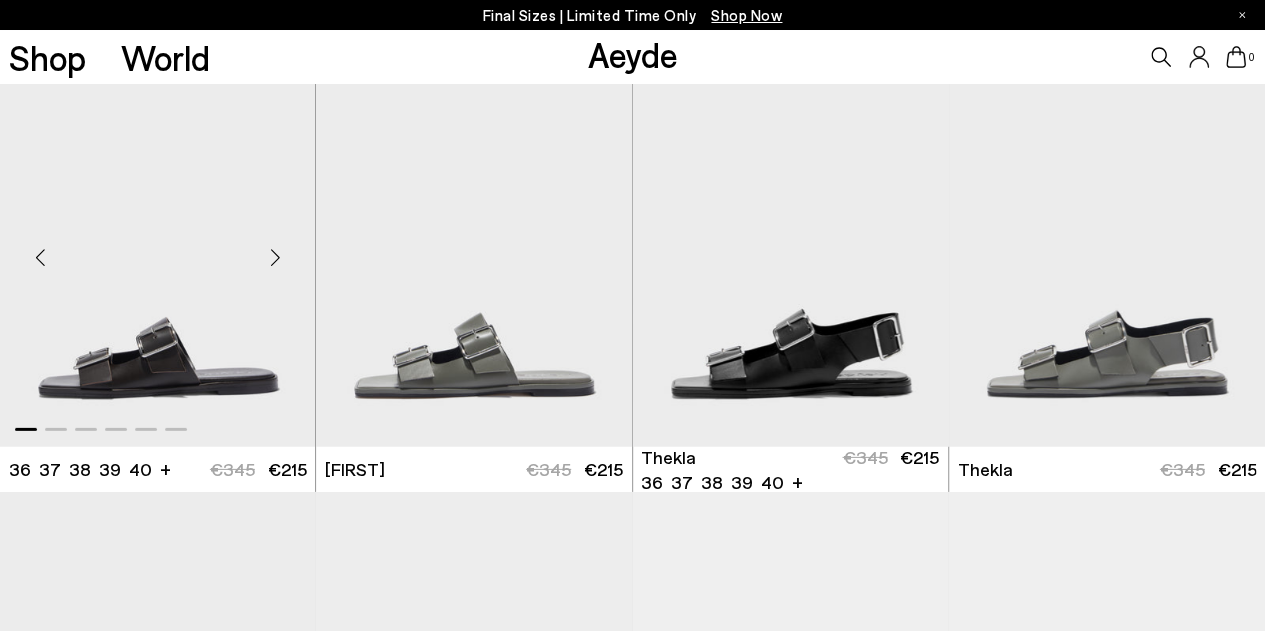 click at bounding box center [275, 257] 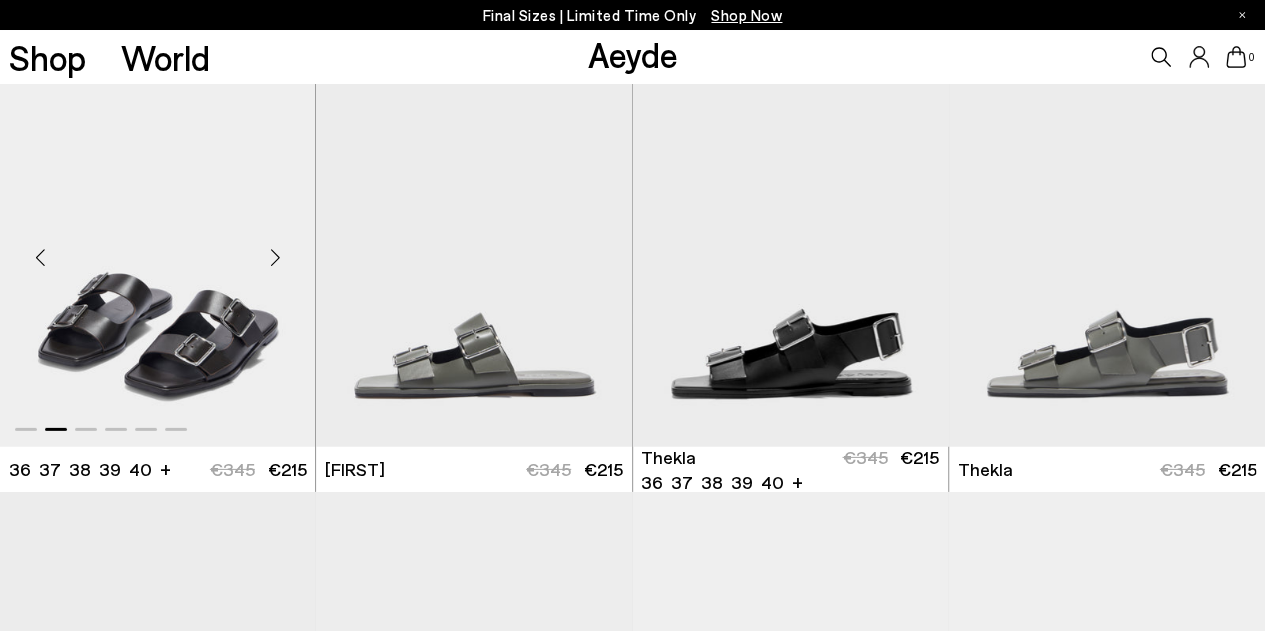 click at bounding box center (275, 257) 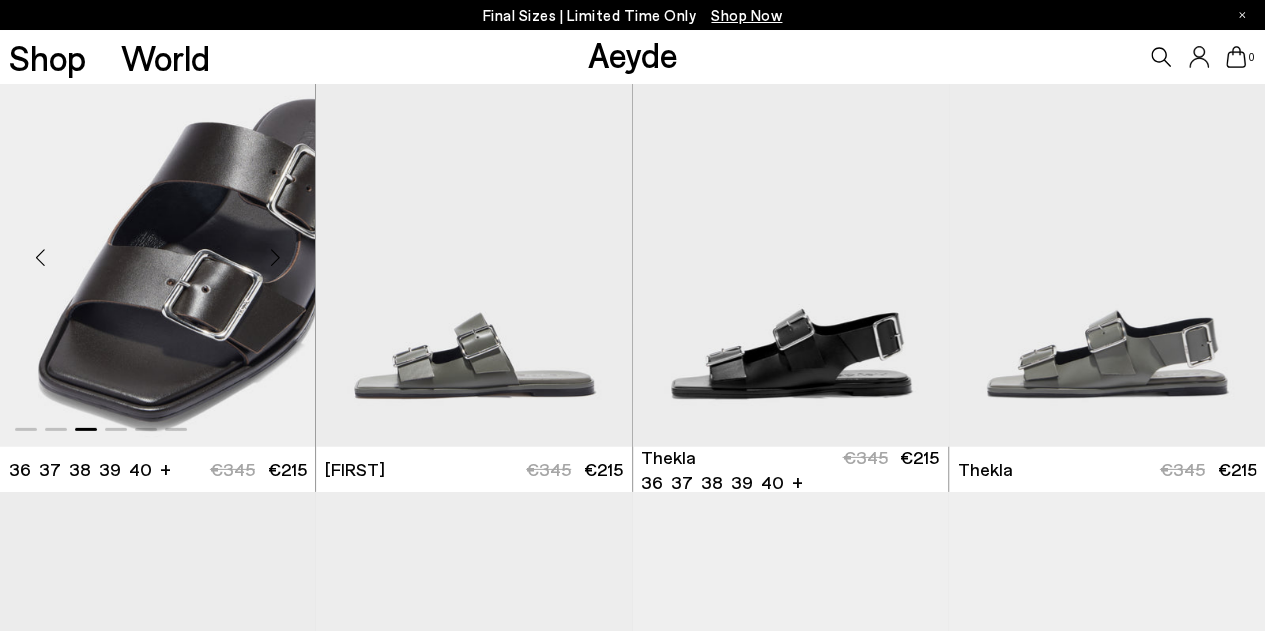 click at bounding box center [275, 257] 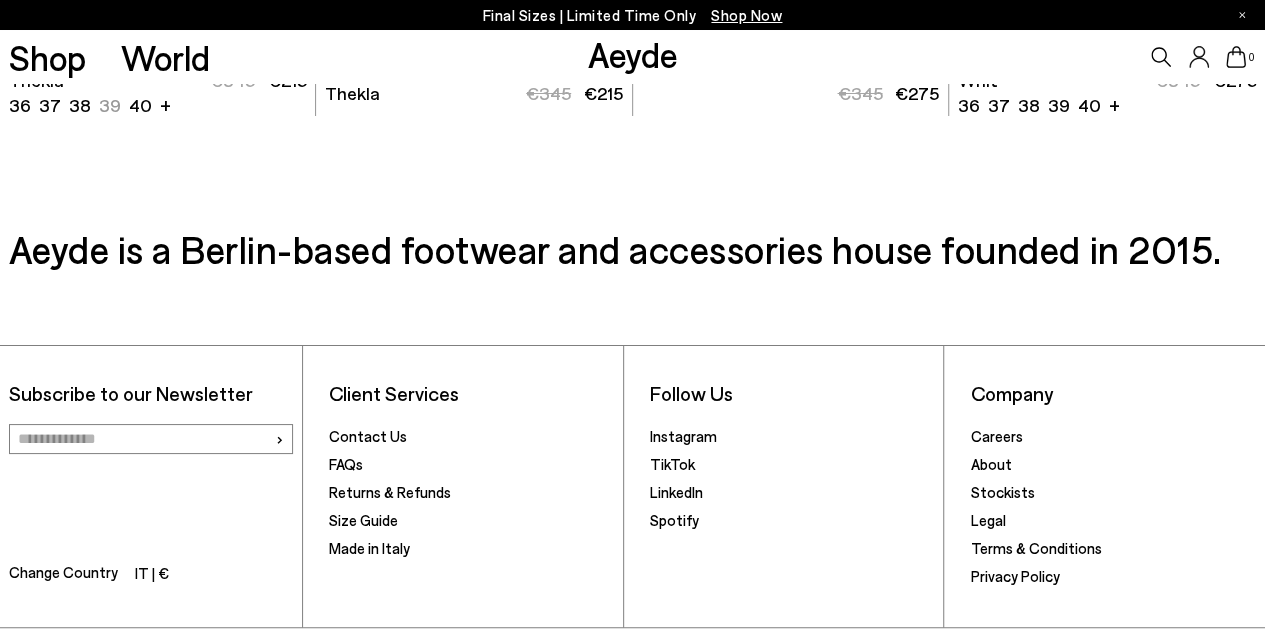 scroll, scrollTop: 7352, scrollLeft: 0, axis: vertical 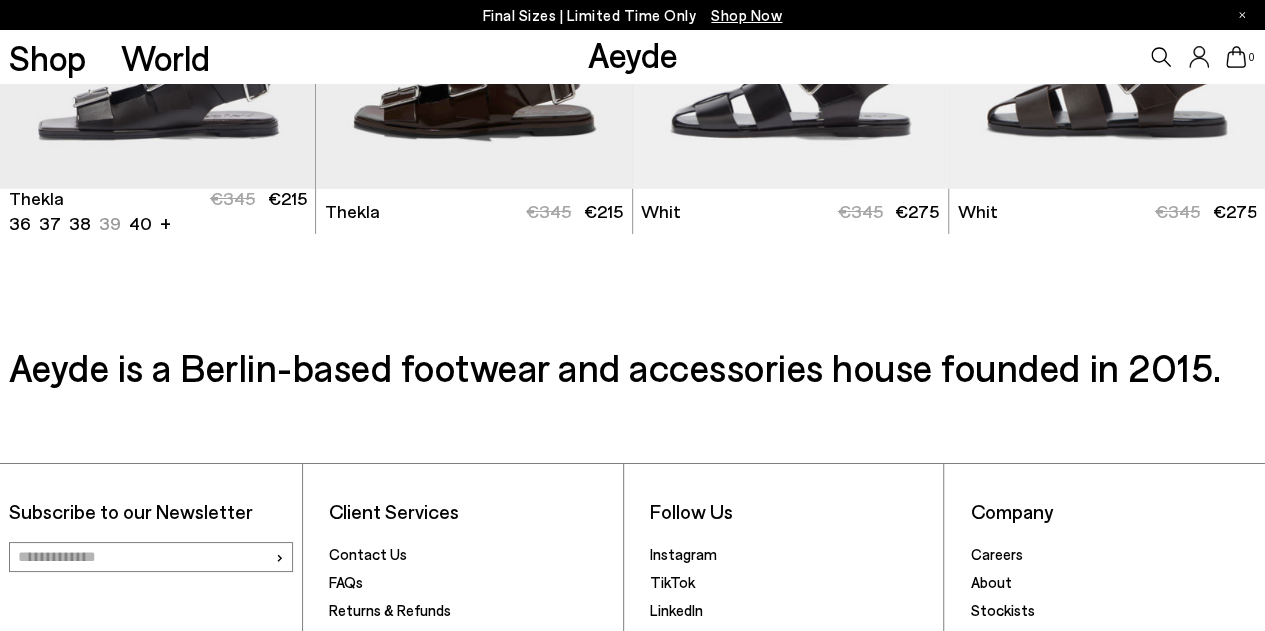click on "Aeyde" at bounding box center [632, 54] 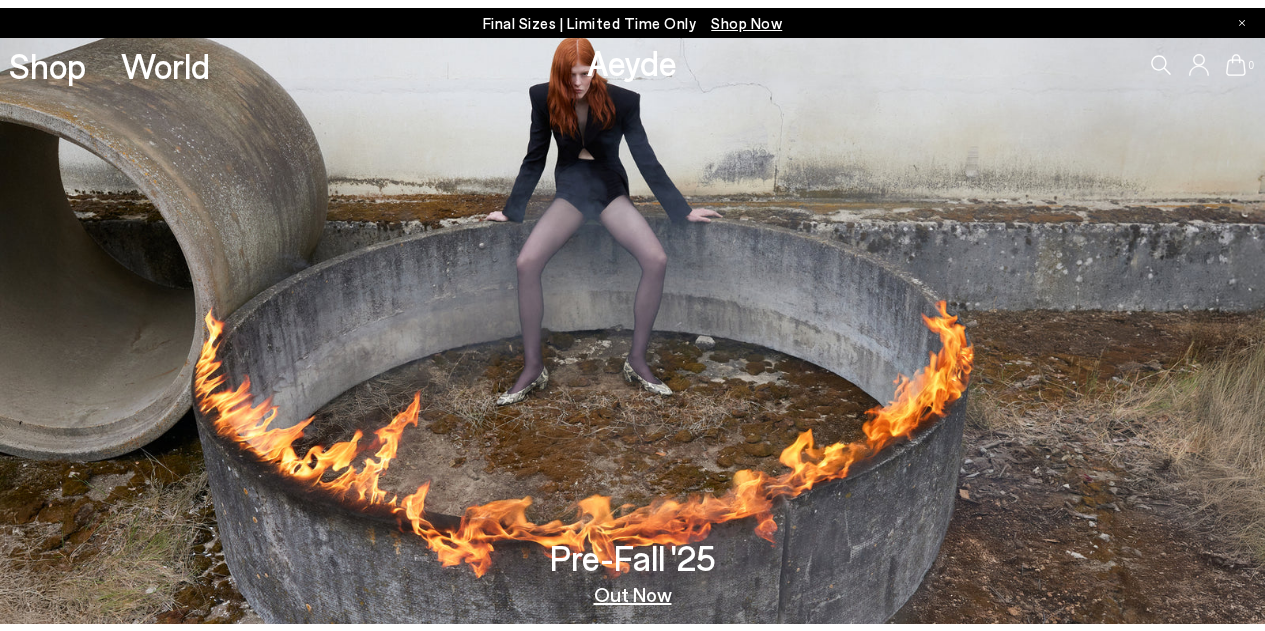 scroll, scrollTop: 0, scrollLeft: 0, axis: both 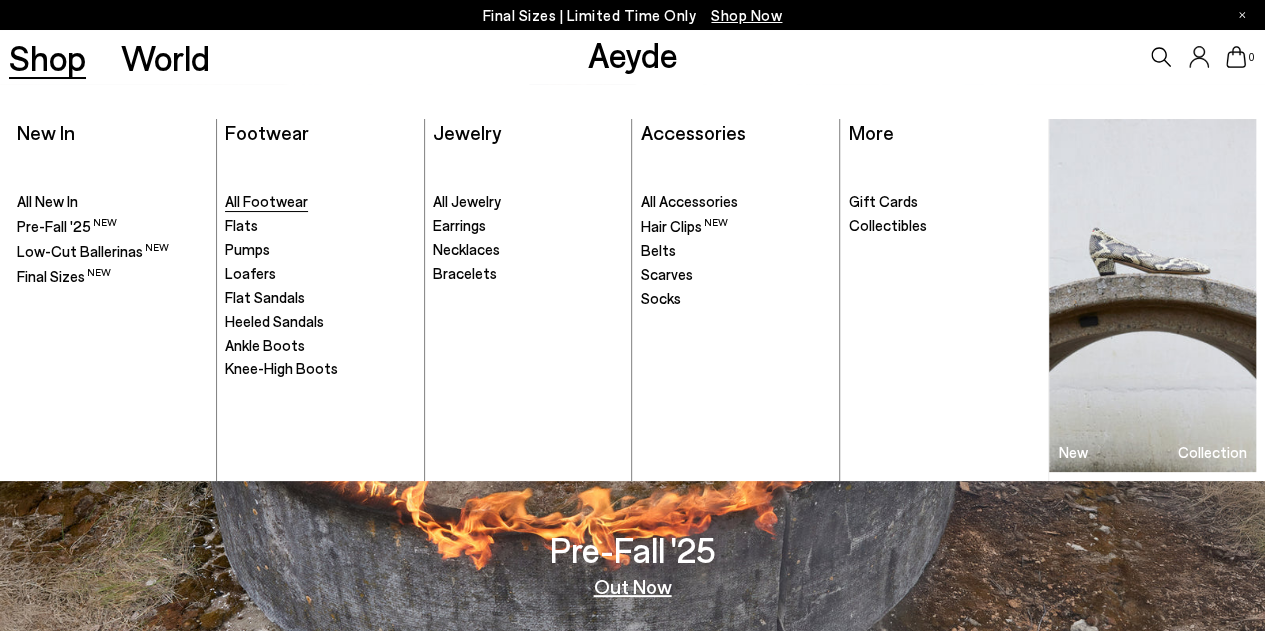 click on "All Footwear" at bounding box center [319, 202] 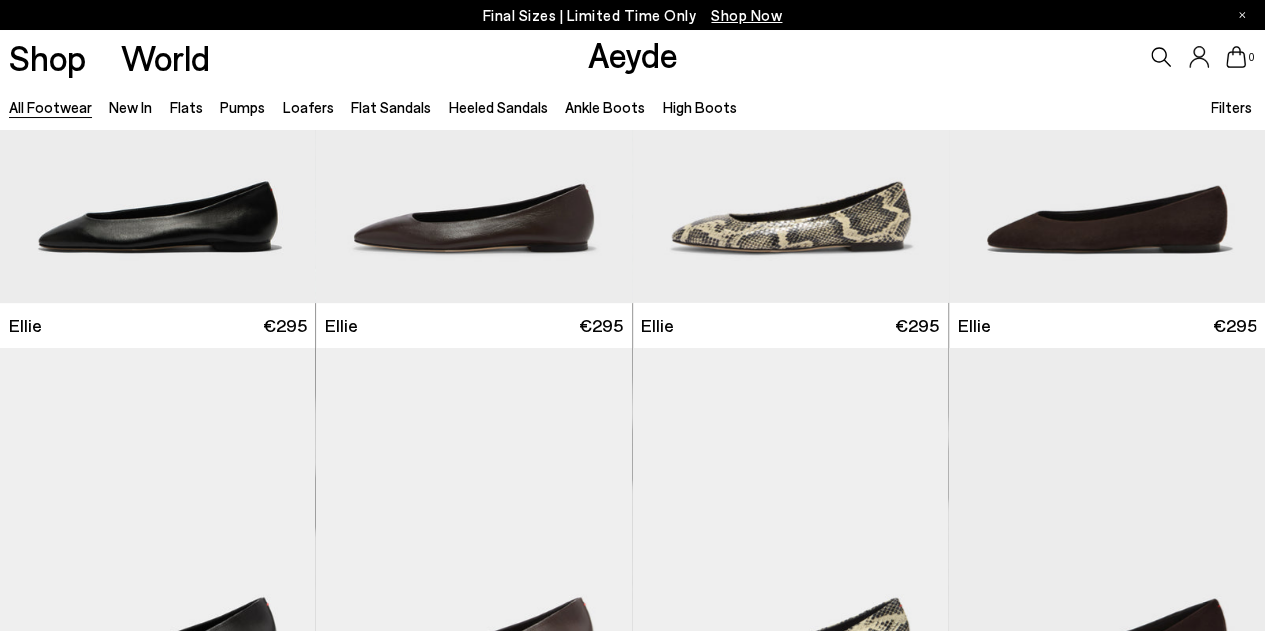 scroll, scrollTop: 400, scrollLeft: 0, axis: vertical 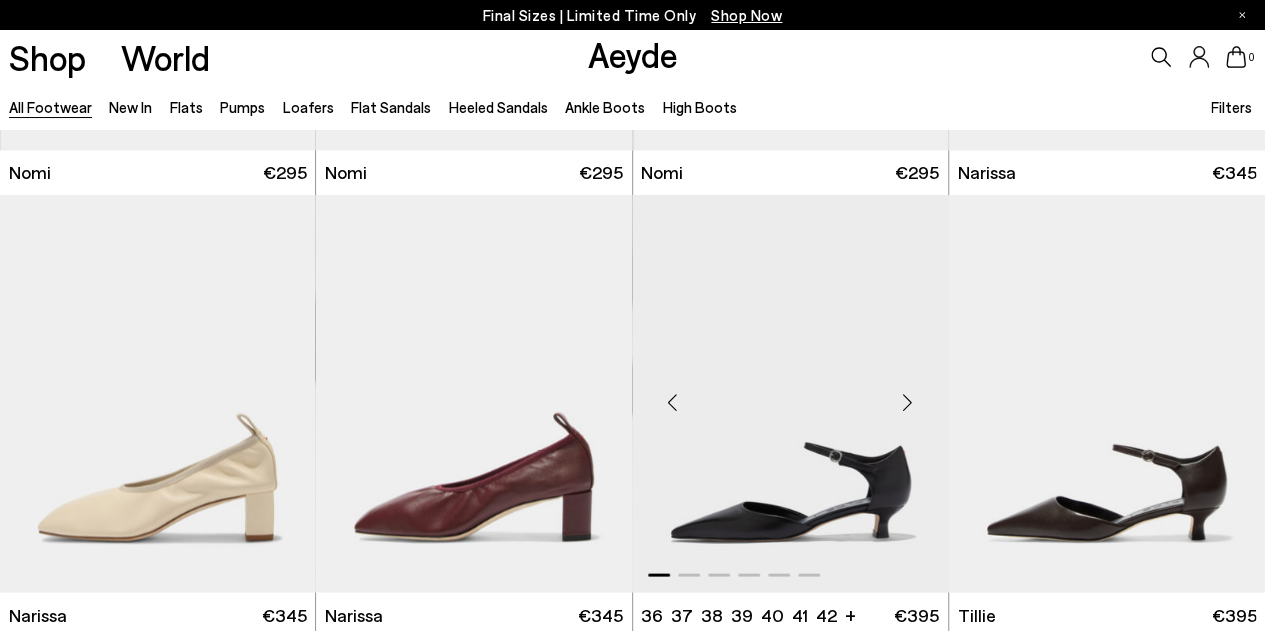 click at bounding box center [908, 402] 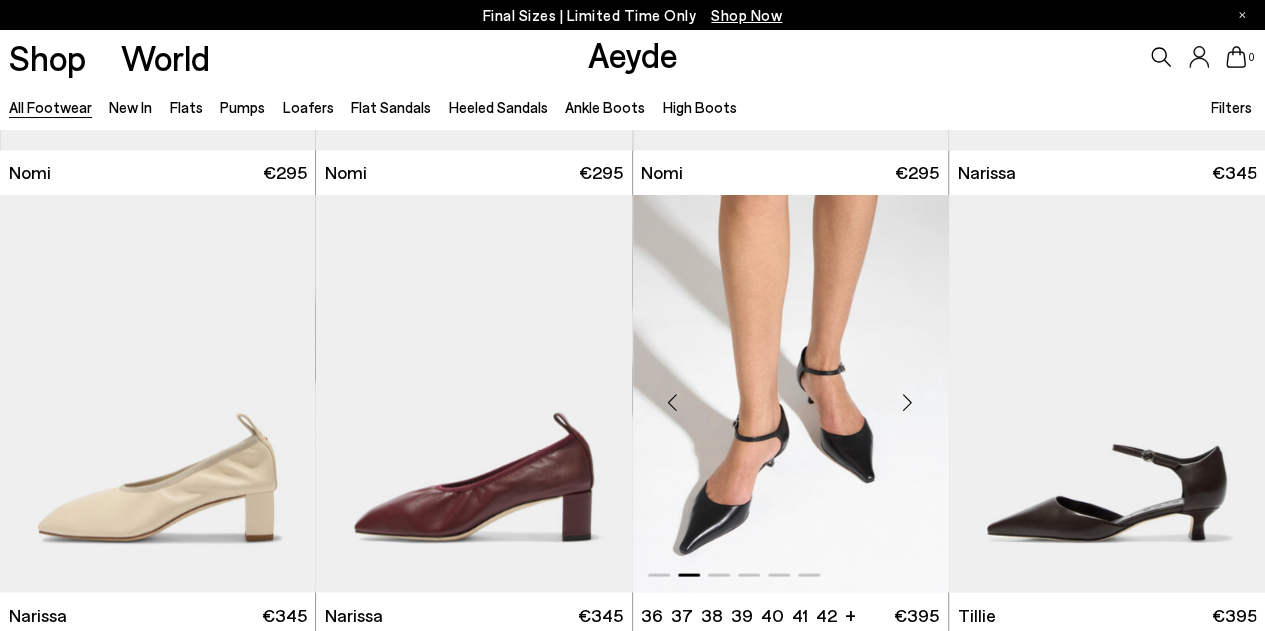 click at bounding box center [908, 402] 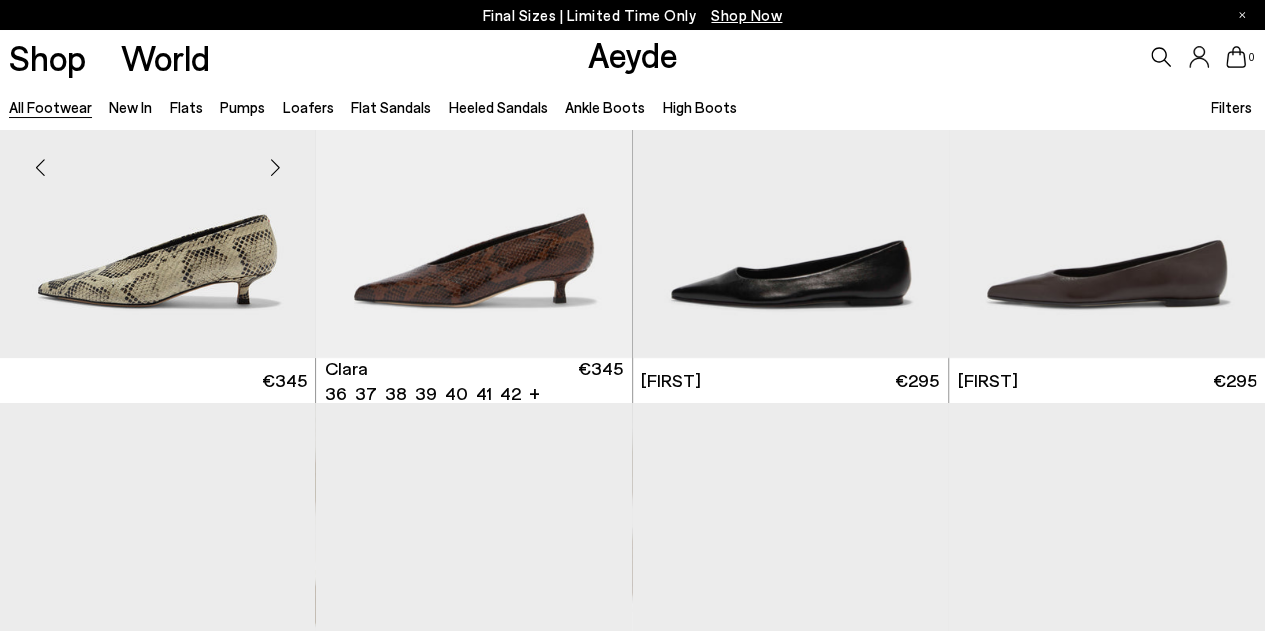 scroll, scrollTop: 3600, scrollLeft: 0, axis: vertical 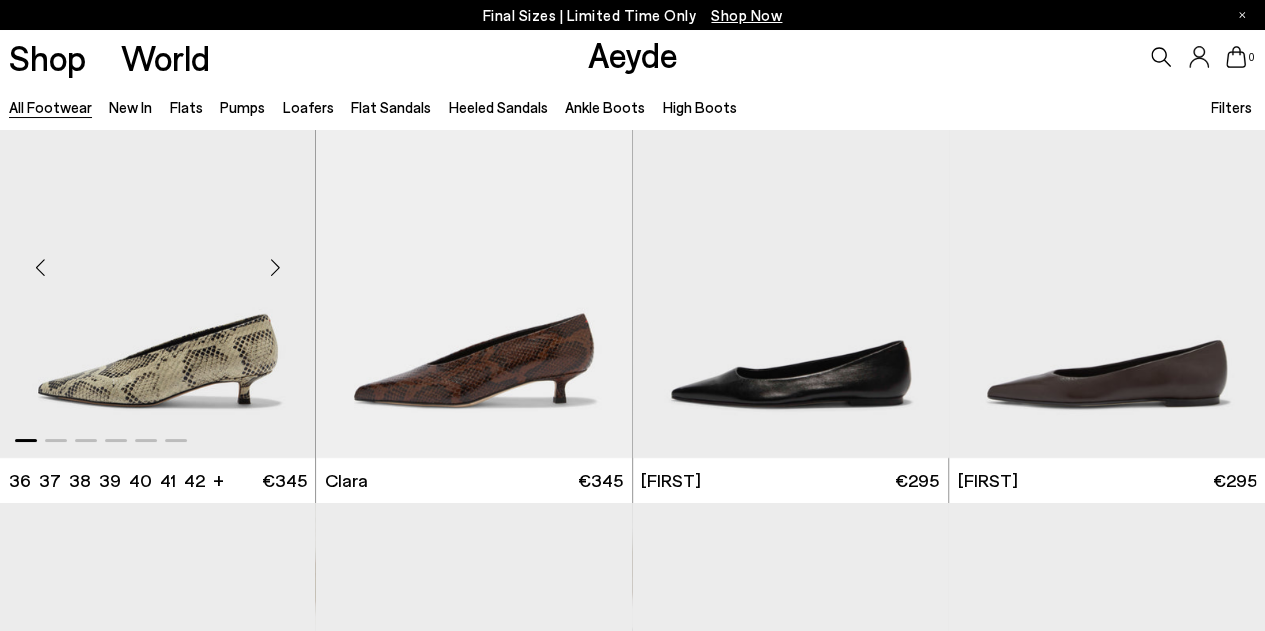click at bounding box center [275, 268] 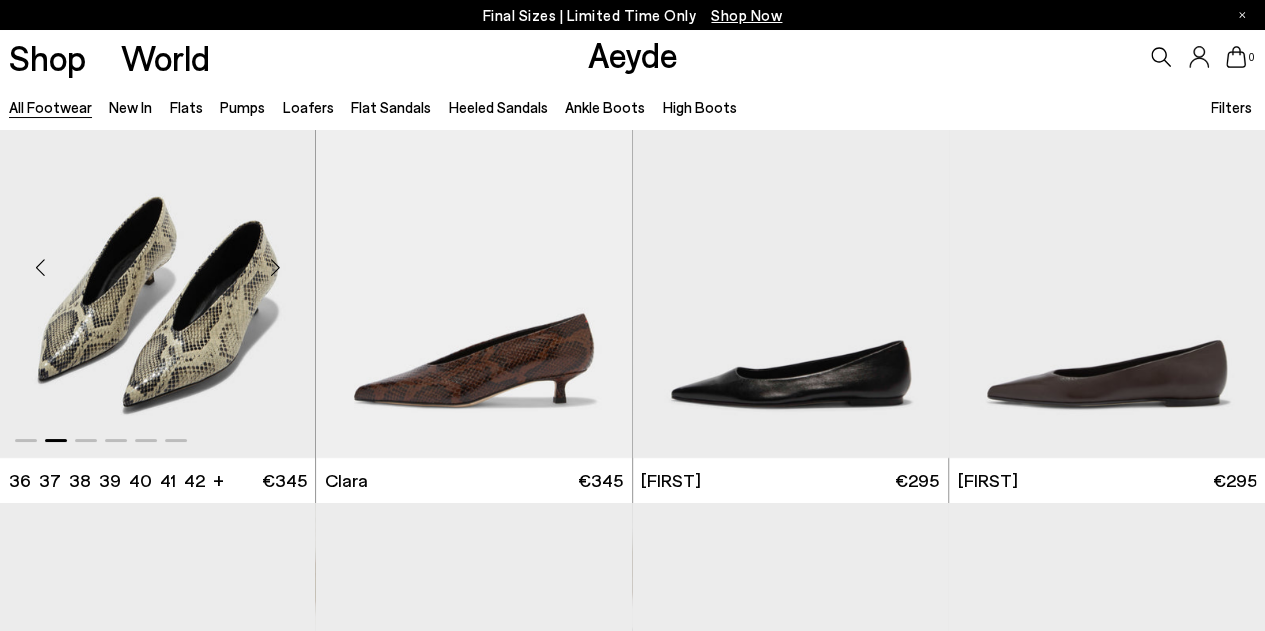 click at bounding box center [275, 268] 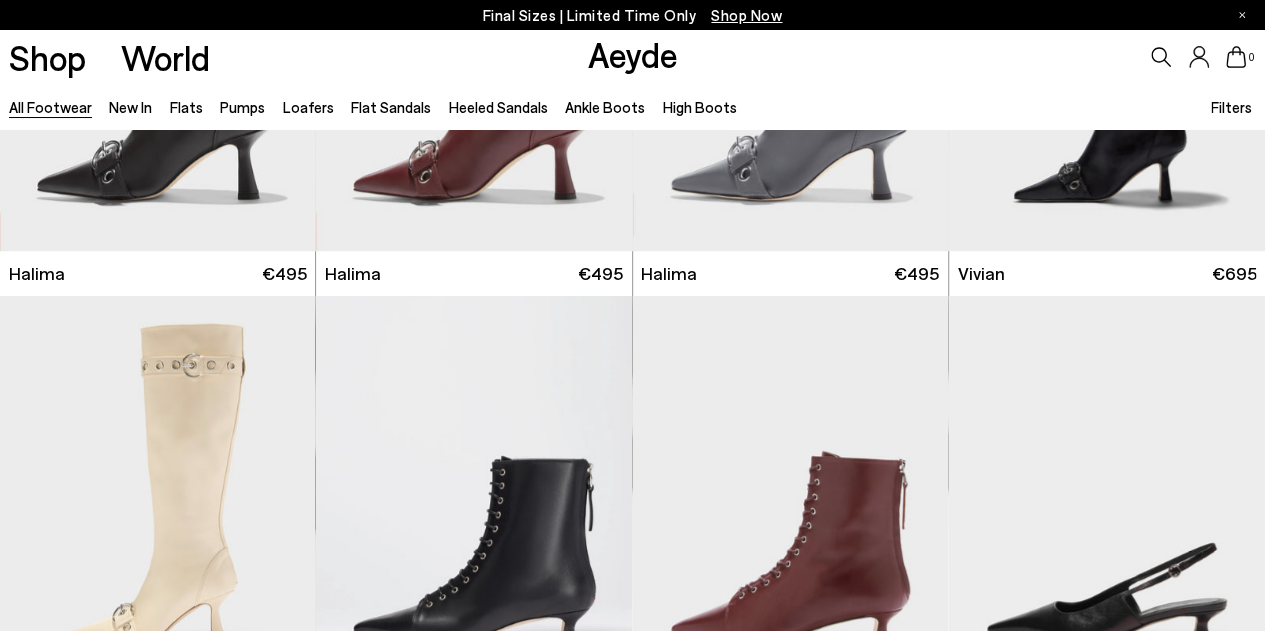 scroll, scrollTop: 8400, scrollLeft: 0, axis: vertical 